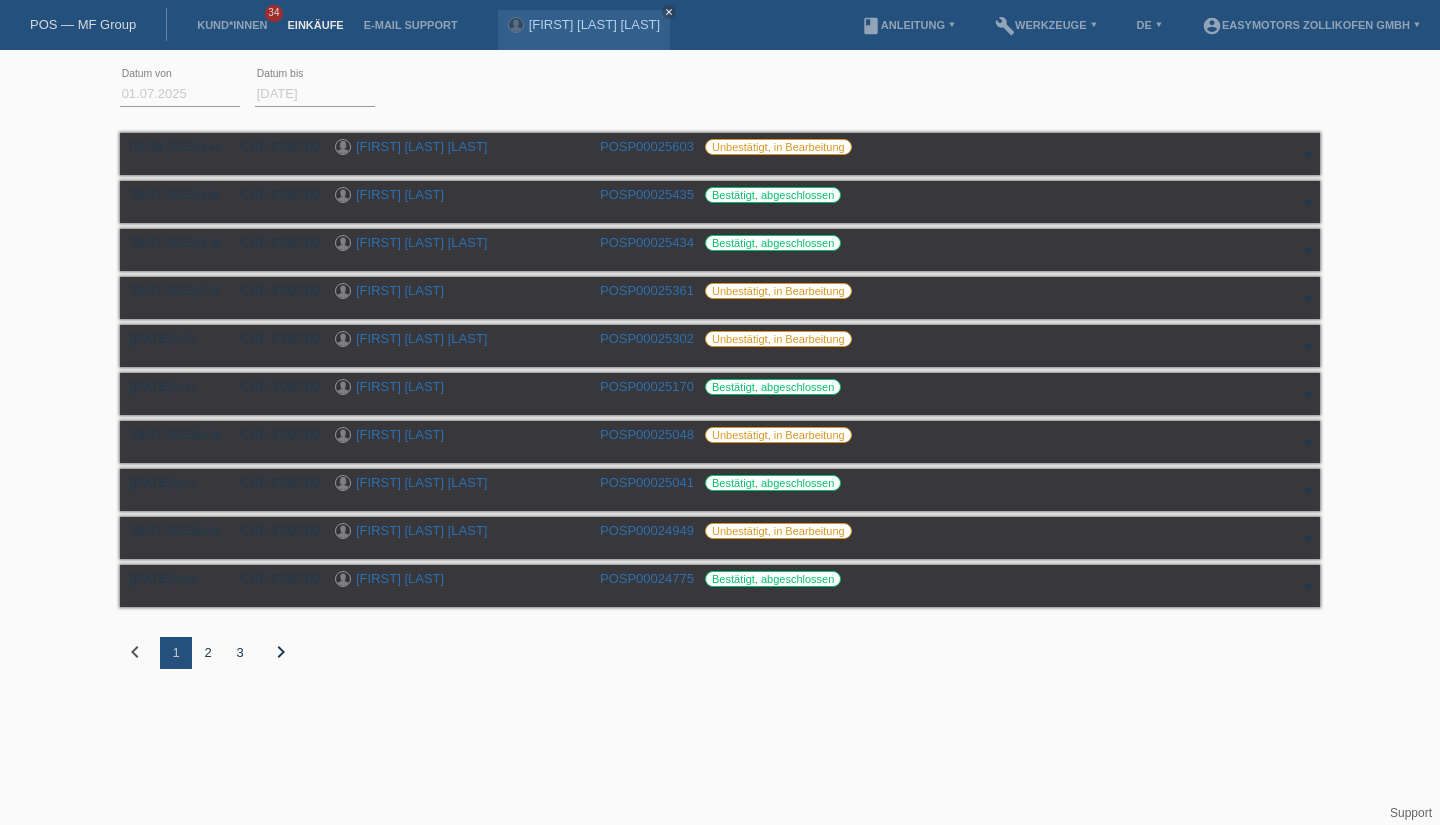 scroll, scrollTop: 0, scrollLeft: 0, axis: both 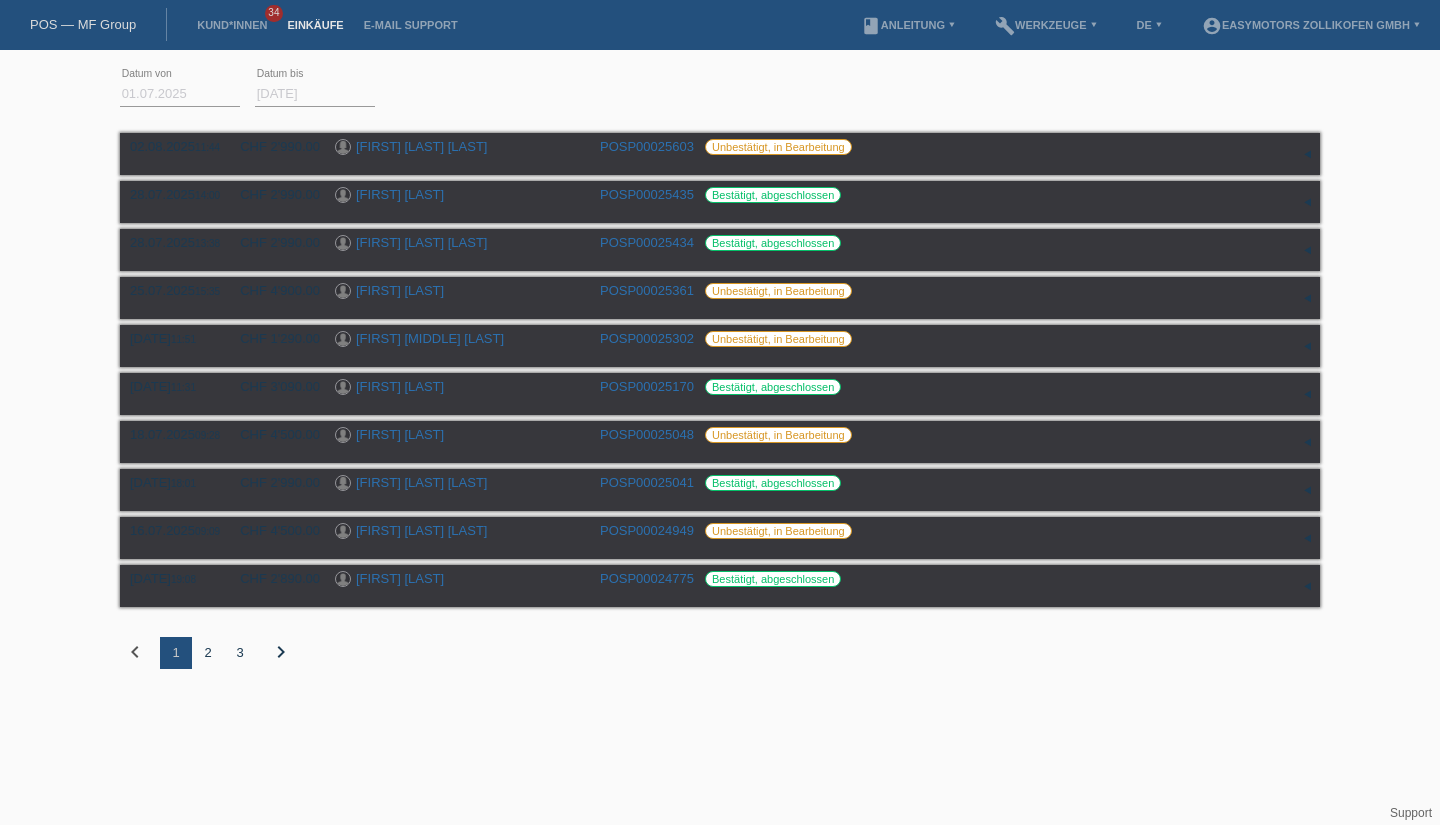 click on "[FIRST] [LAST] [LAST]" at bounding box center [421, 146] 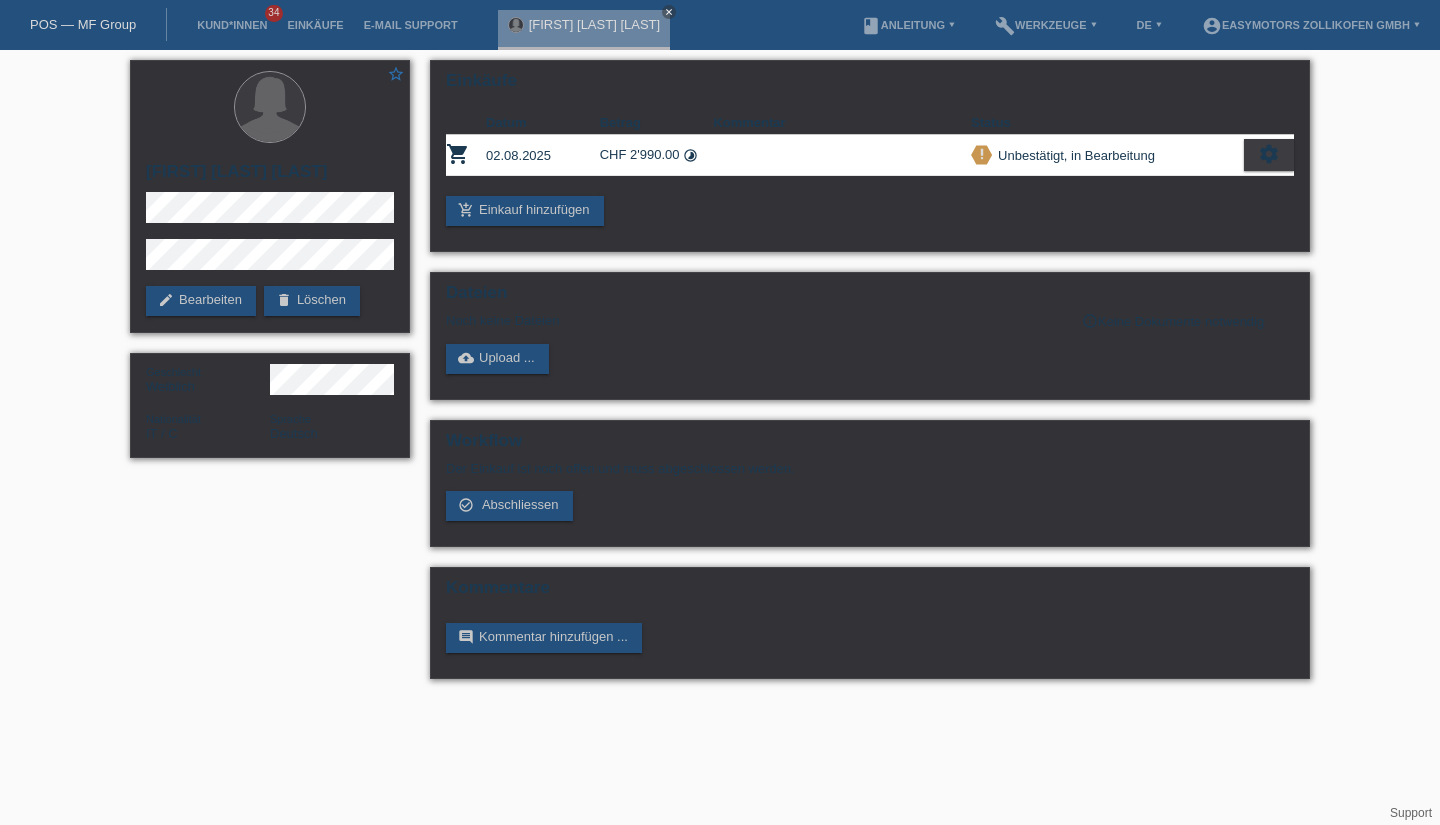 scroll, scrollTop: 0, scrollLeft: 0, axis: both 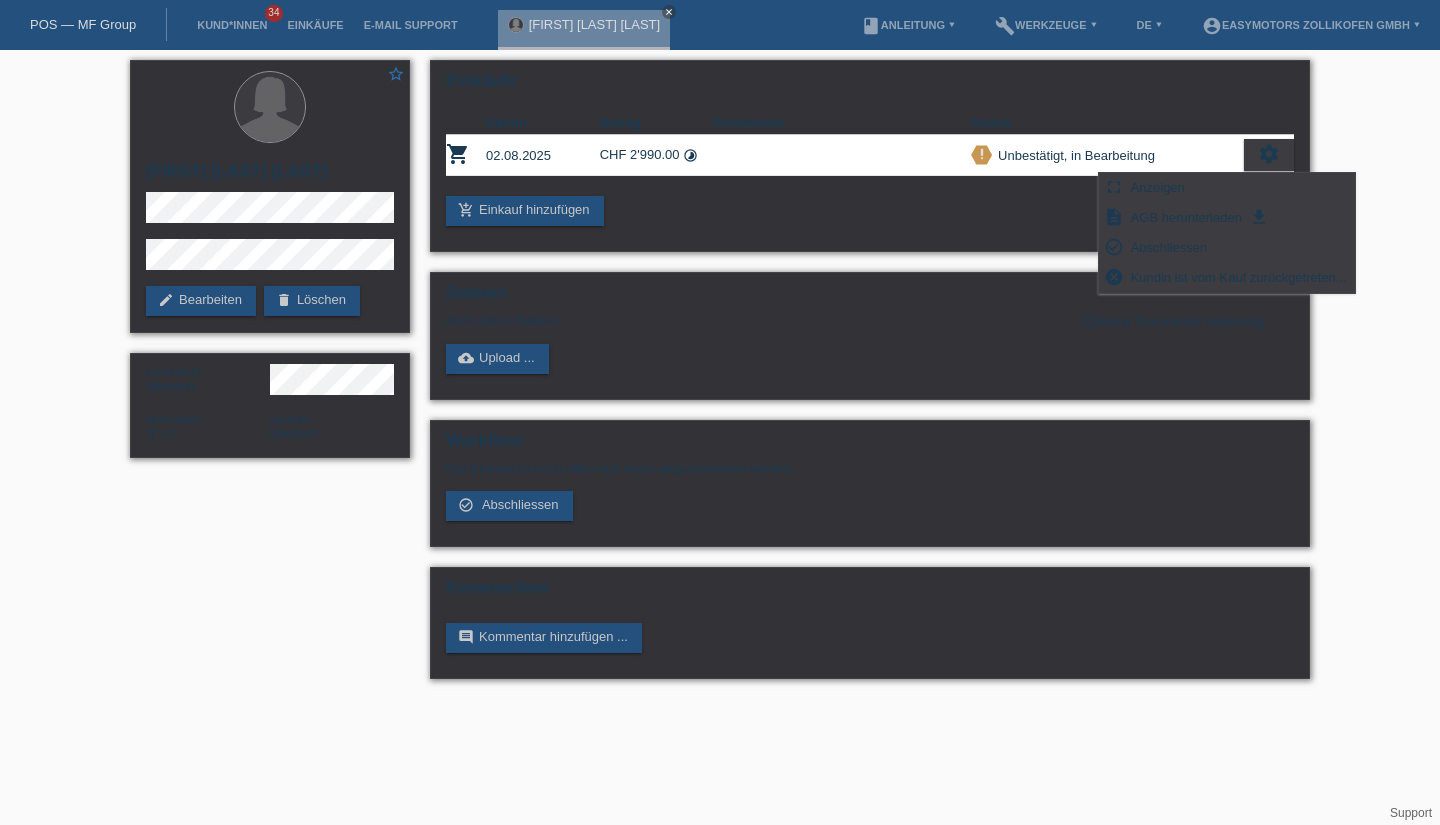 click on "Abschliessen" at bounding box center (1169, 247) 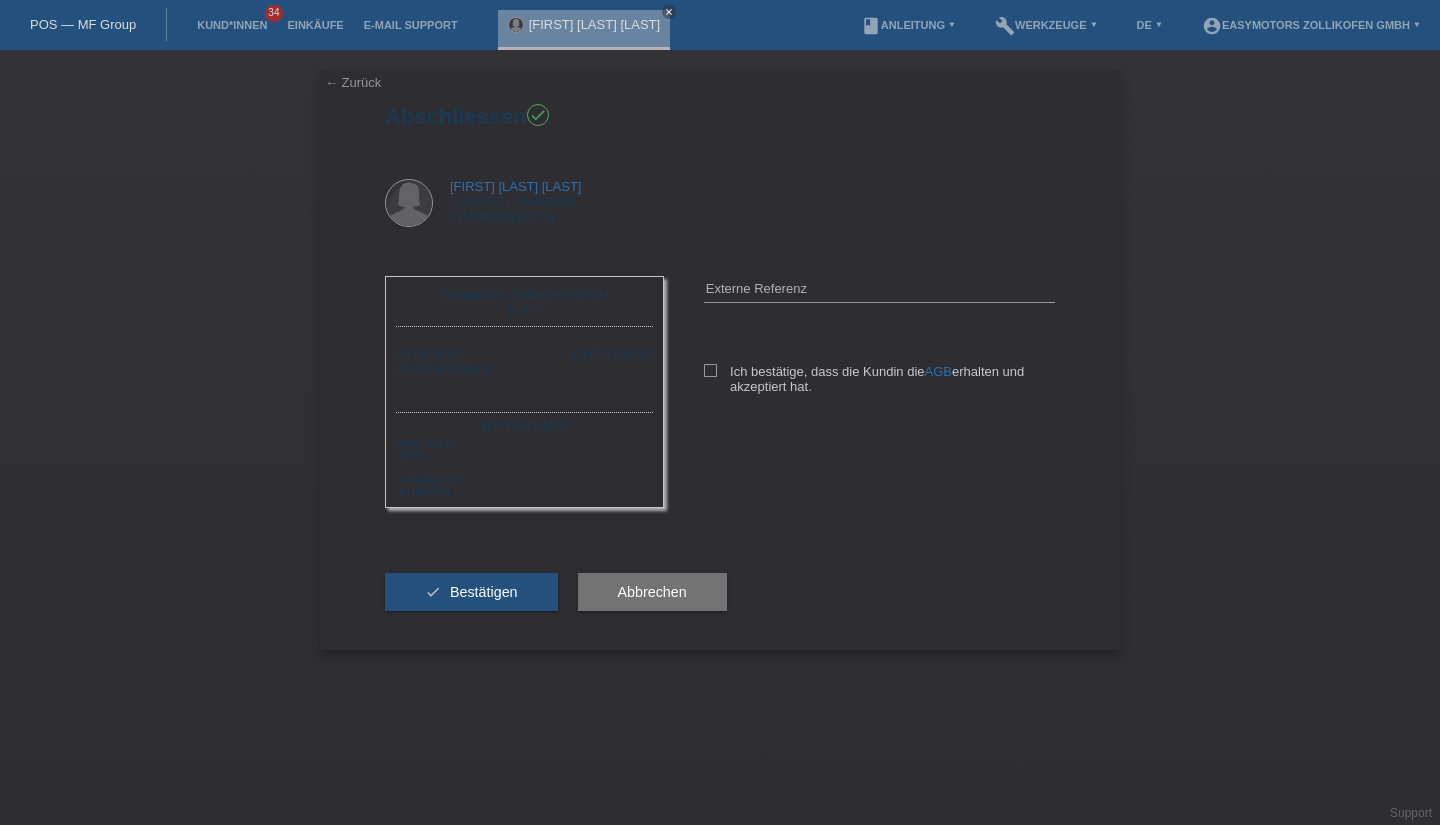 scroll, scrollTop: 0, scrollLeft: 0, axis: both 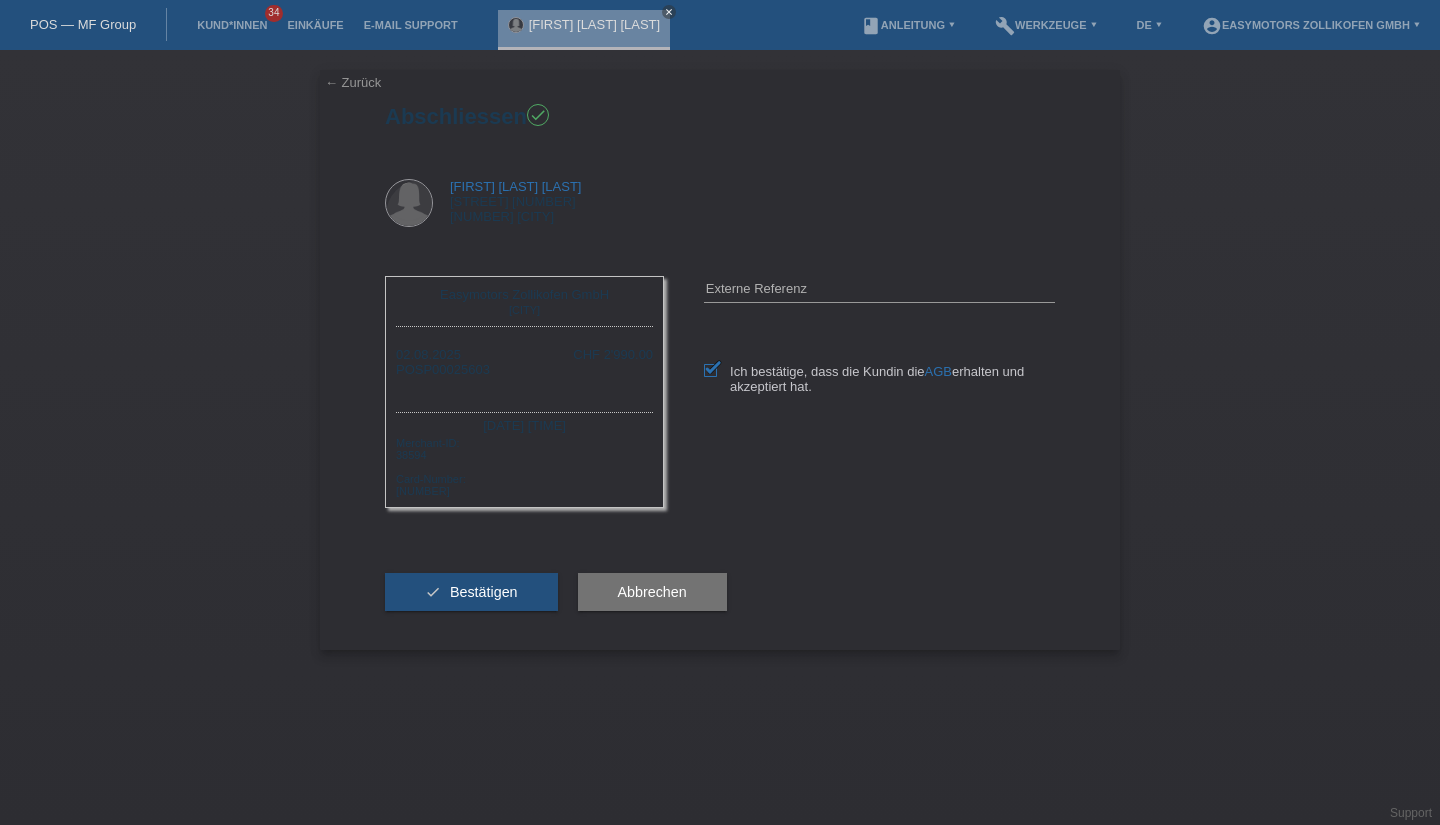 click on "Bestätigen" at bounding box center (484, 592) 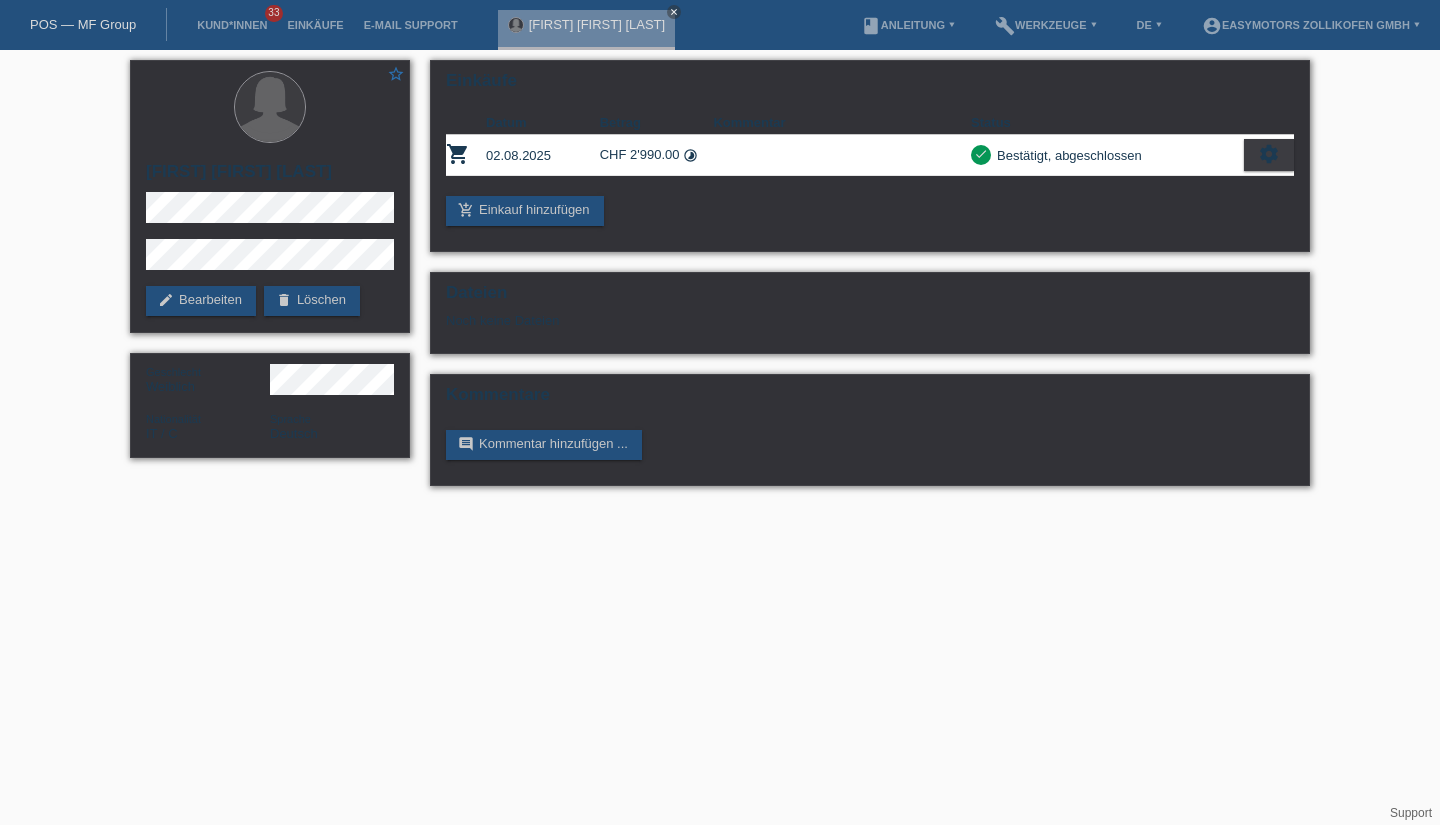 scroll, scrollTop: 0, scrollLeft: 0, axis: both 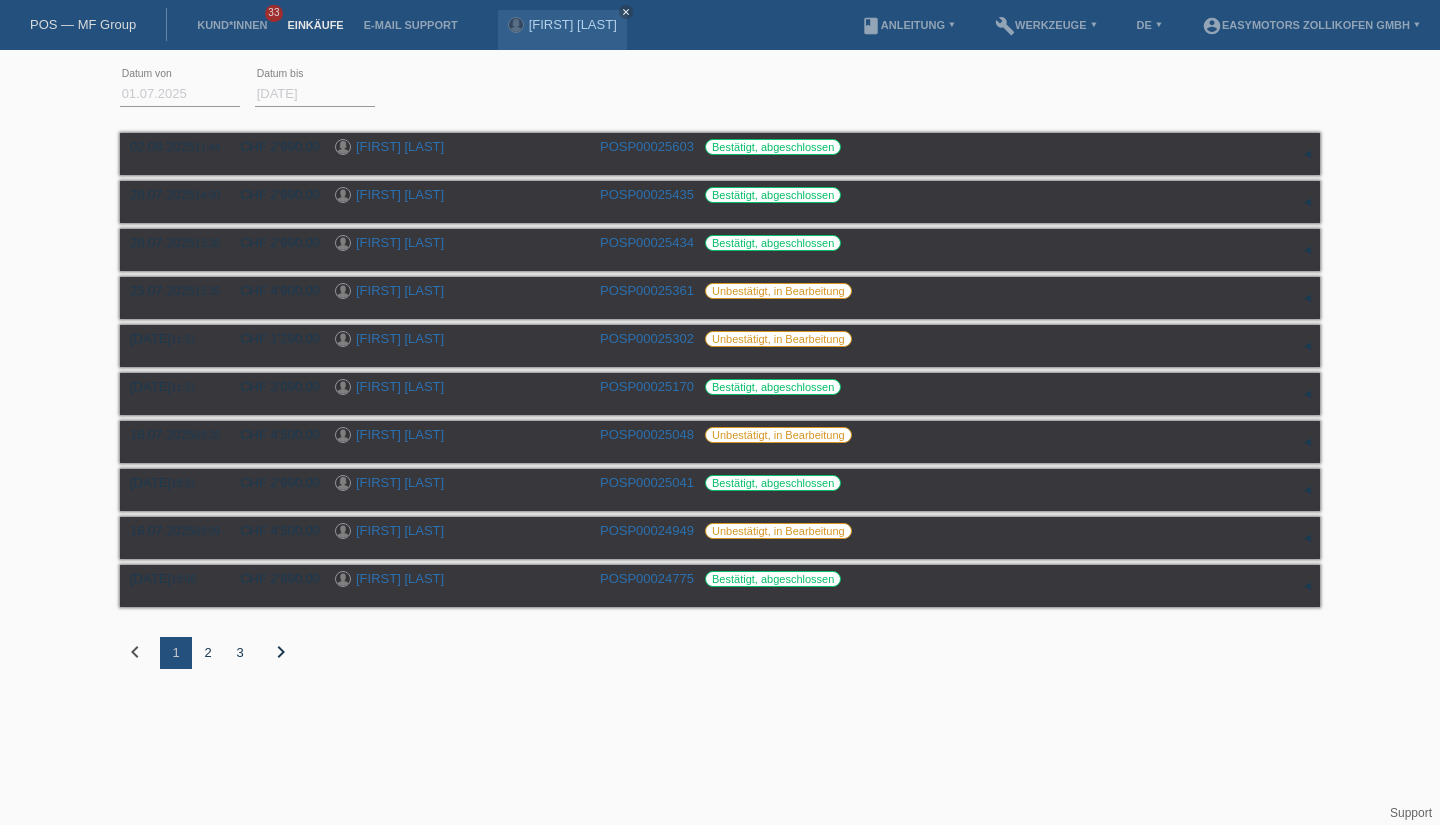 click on "2" at bounding box center (208, 653) 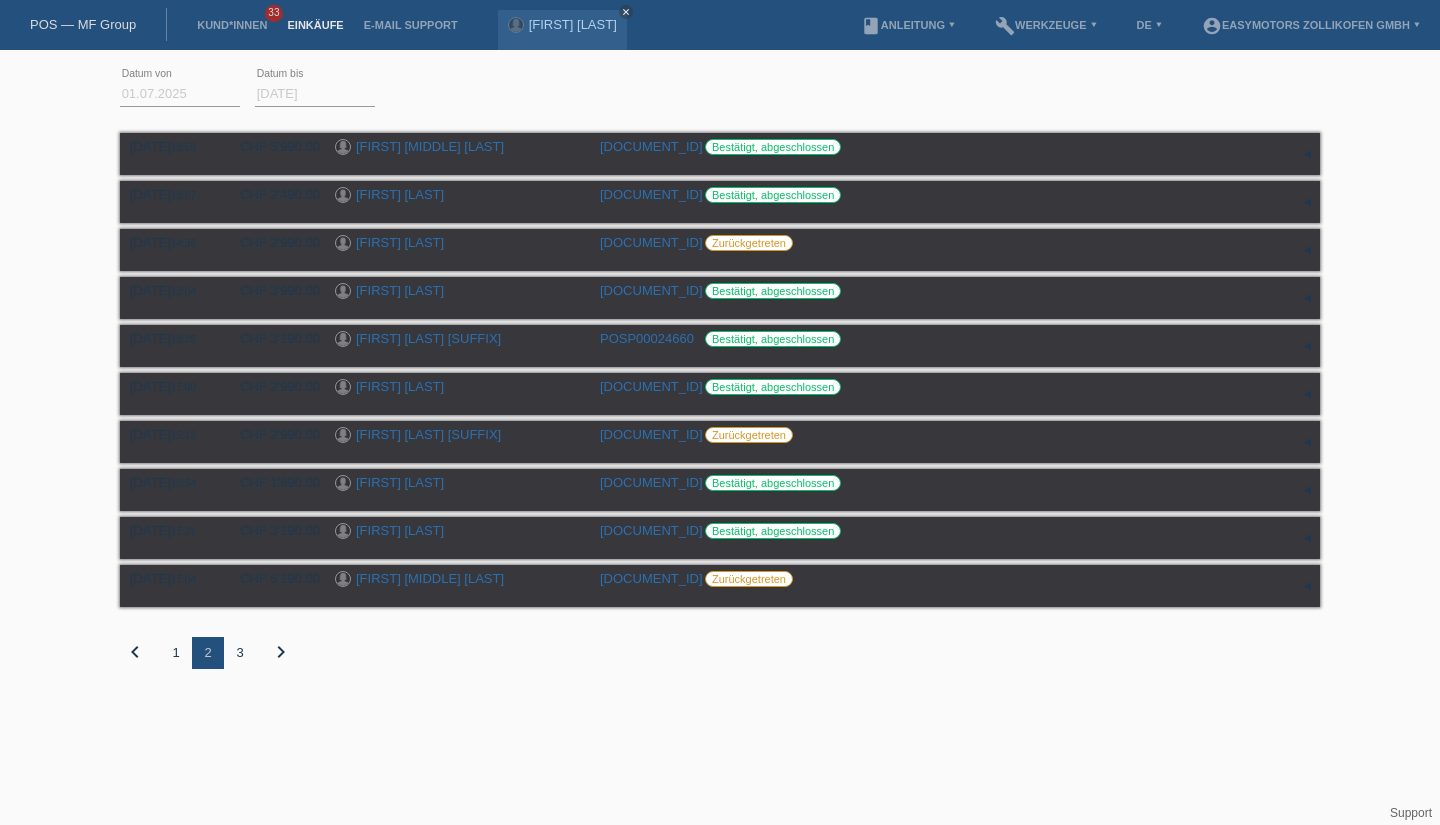 click on "1" at bounding box center [176, 653] 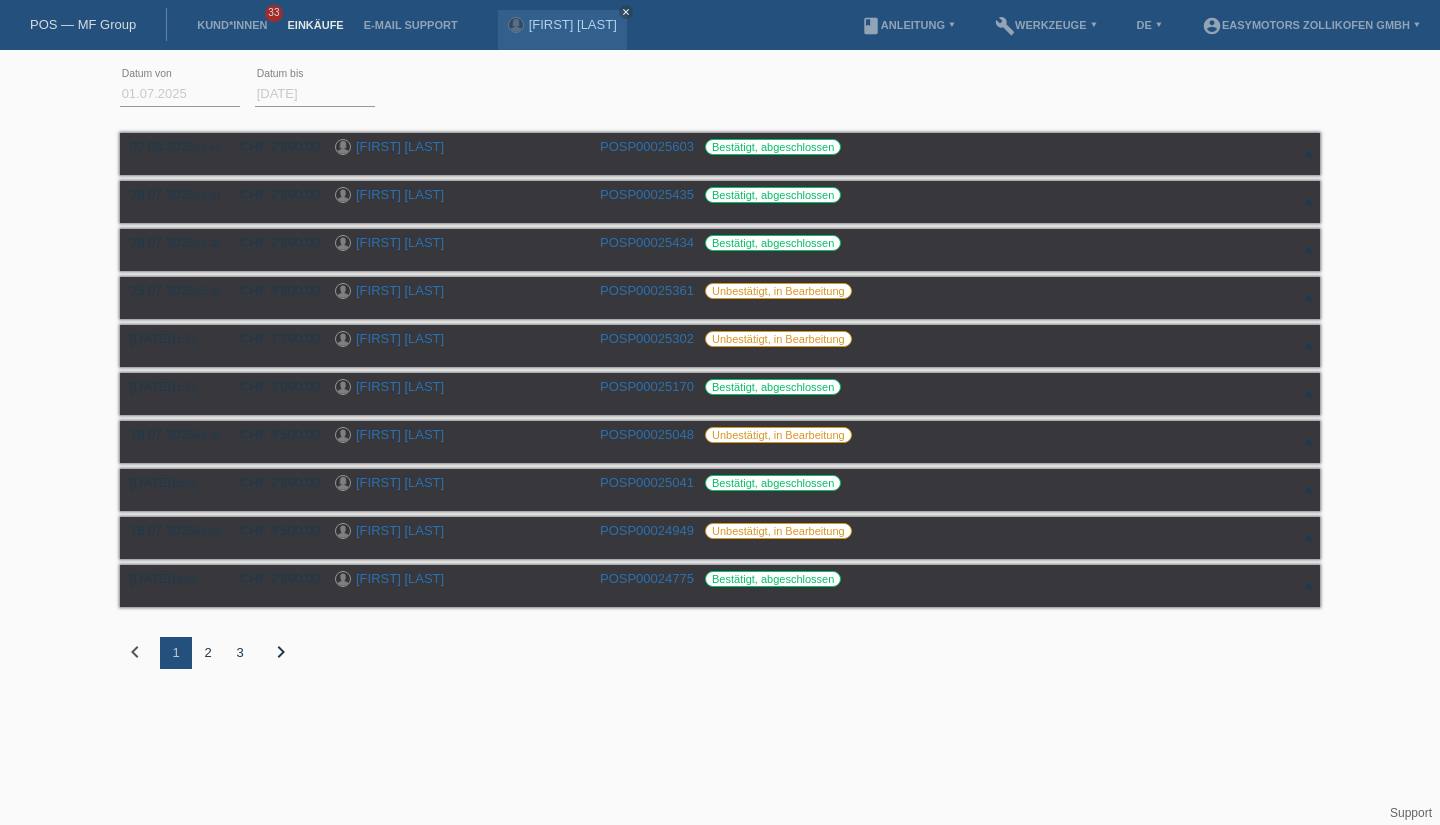click on "[FIRST] [LAST]" at bounding box center (400, 290) 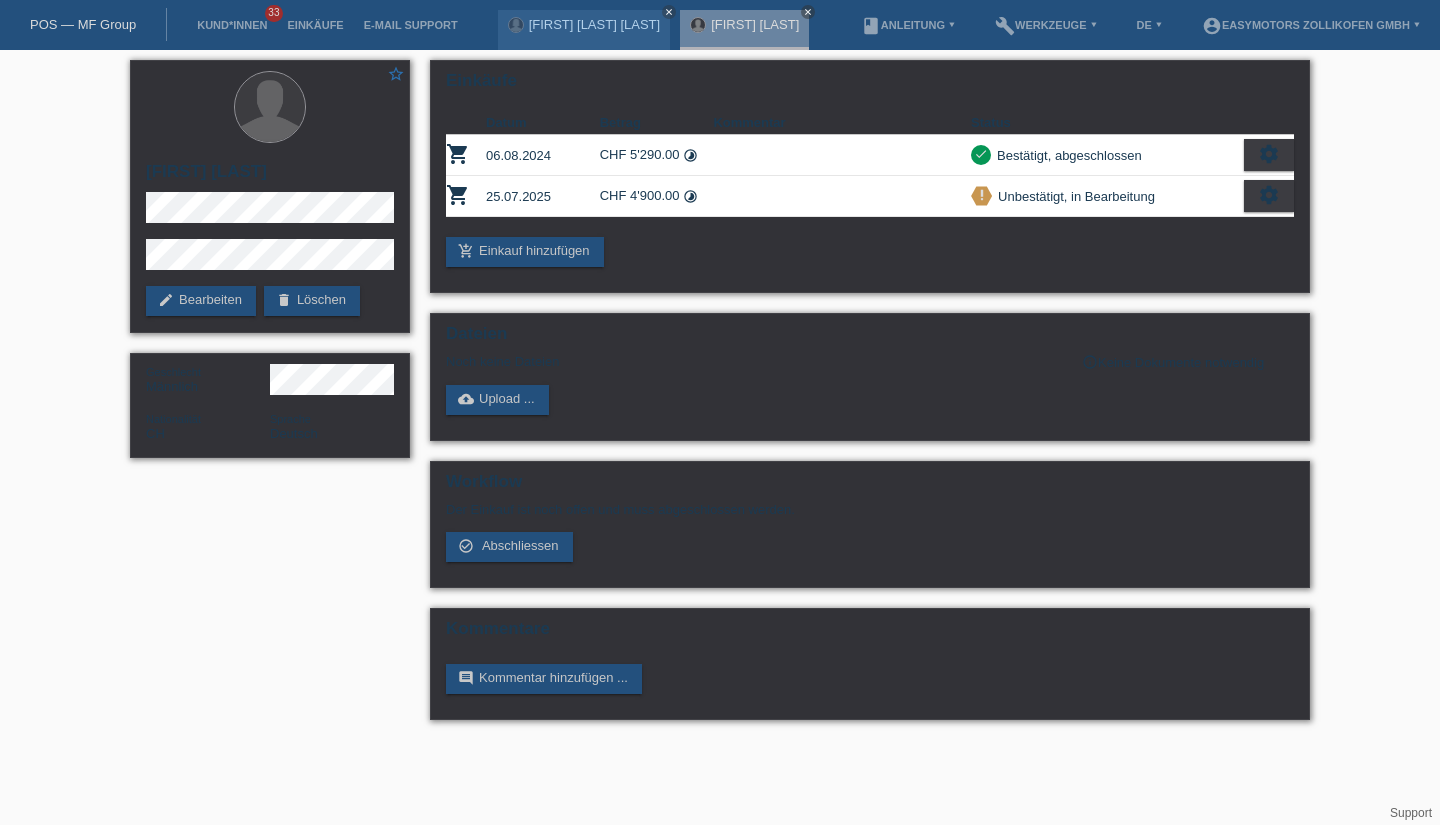 scroll, scrollTop: 0, scrollLeft: 0, axis: both 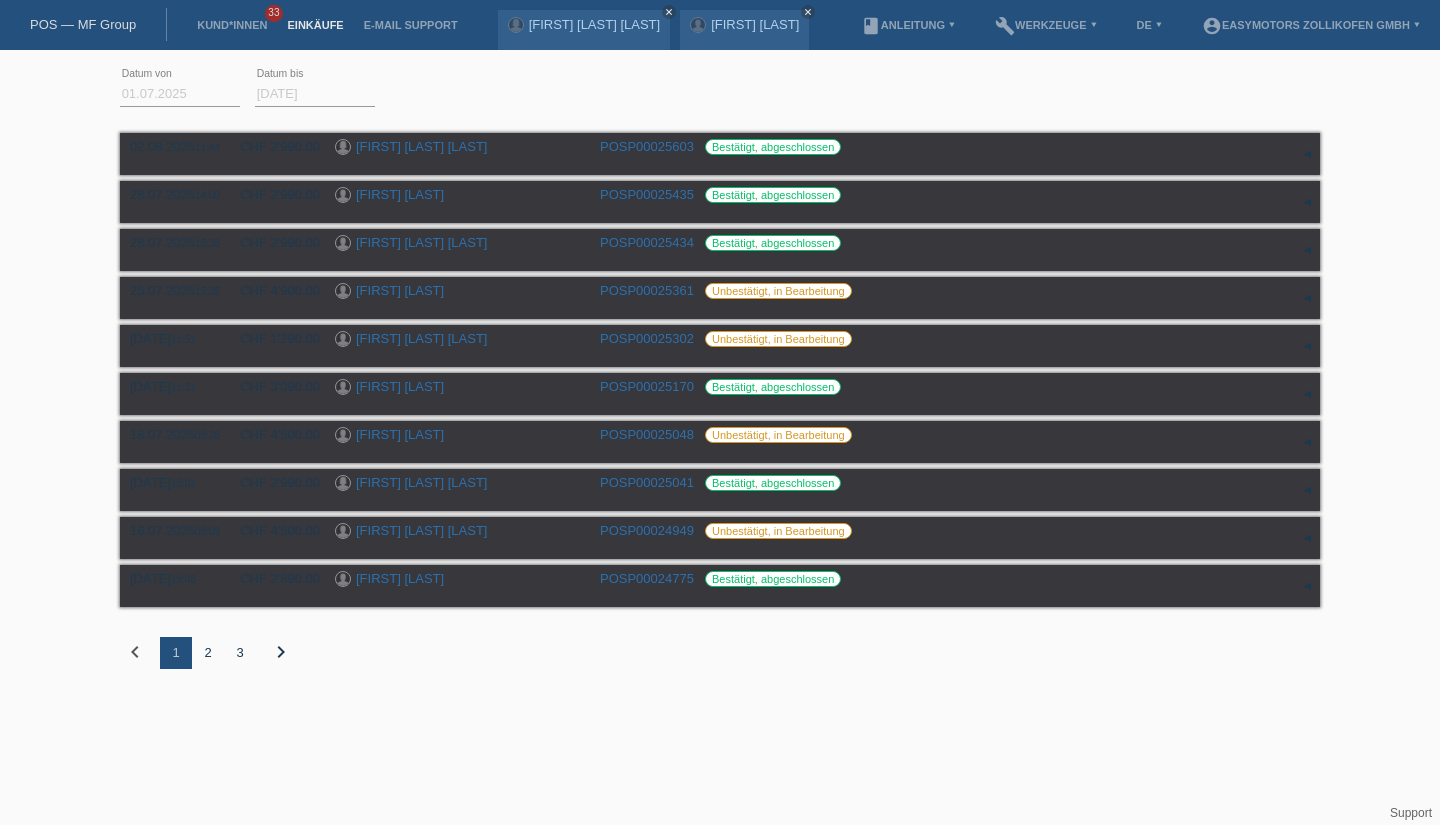 click on "[FIRST] [LAST]" at bounding box center [400, 290] 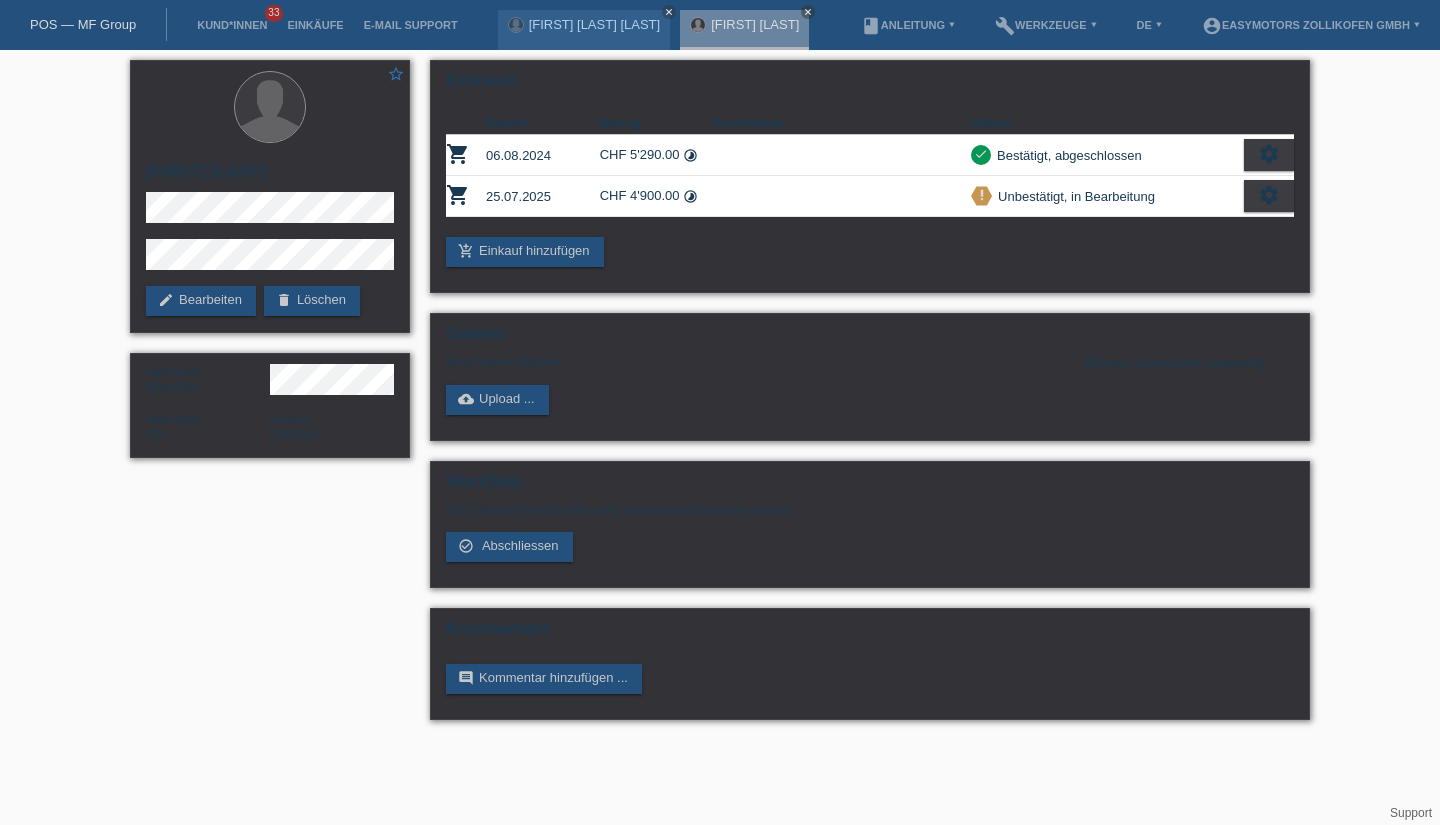 scroll, scrollTop: 0, scrollLeft: 0, axis: both 